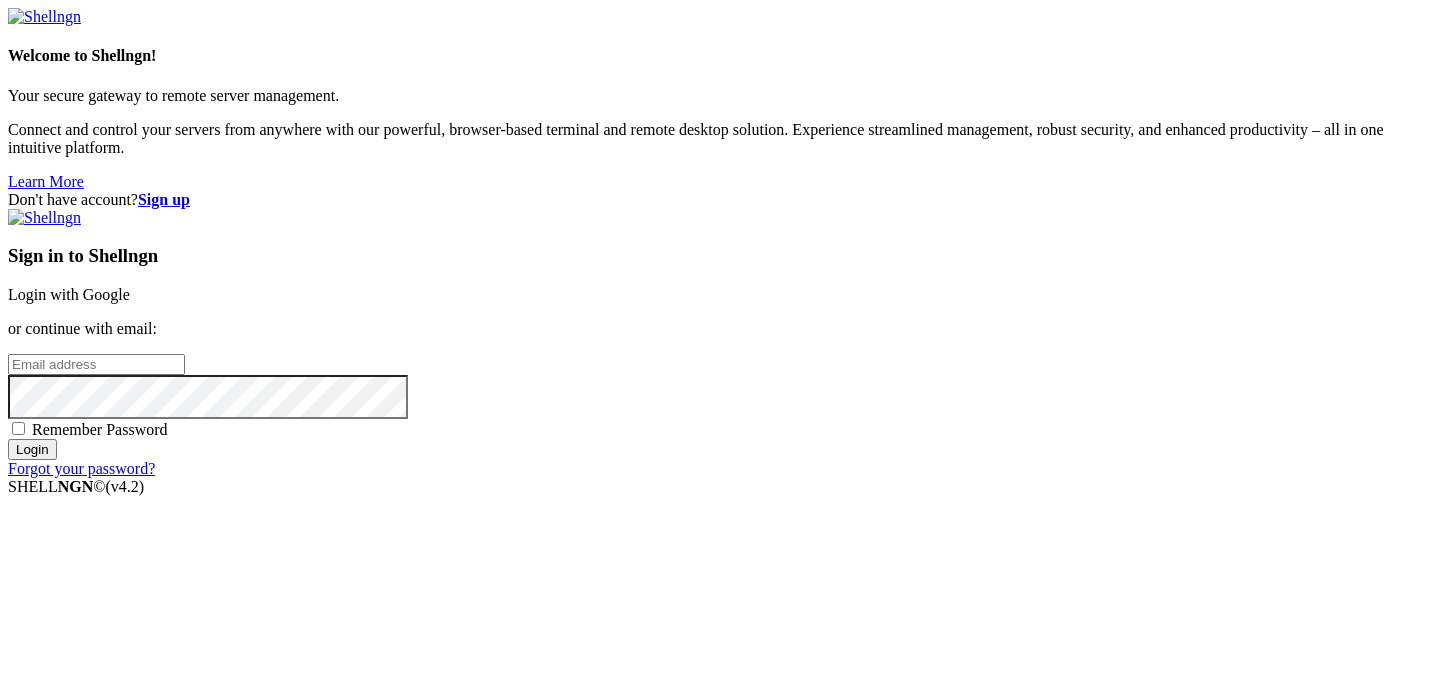 scroll, scrollTop: 0, scrollLeft: 0, axis: both 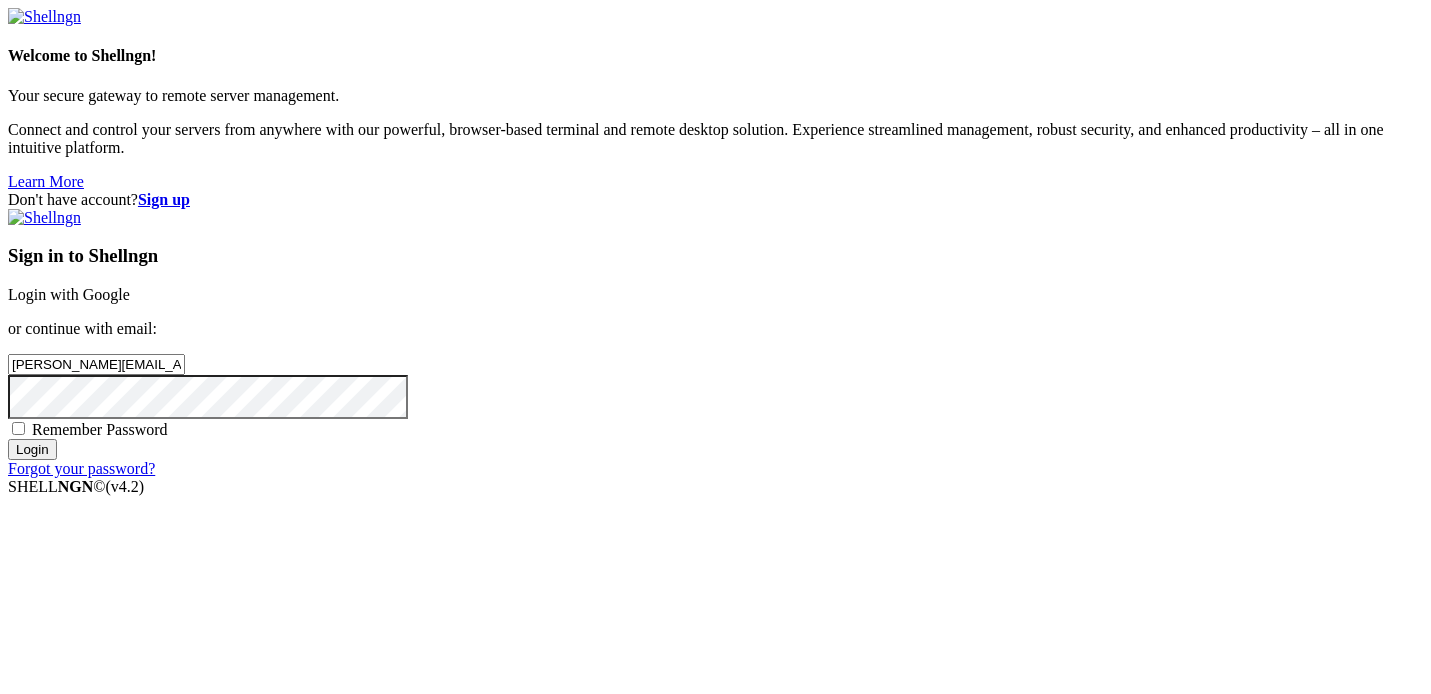 click on "Login" at bounding box center (32, 449) 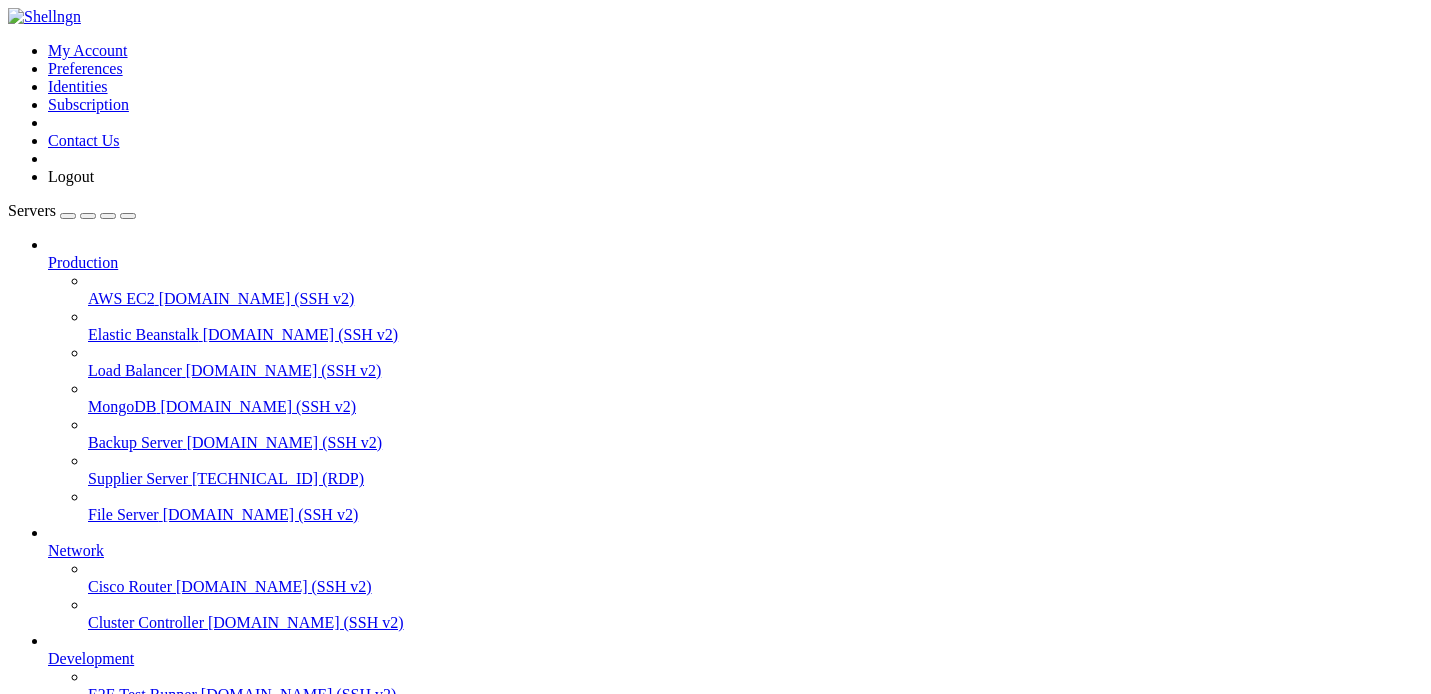 click on "Supplier Server" at bounding box center [138, 478] 